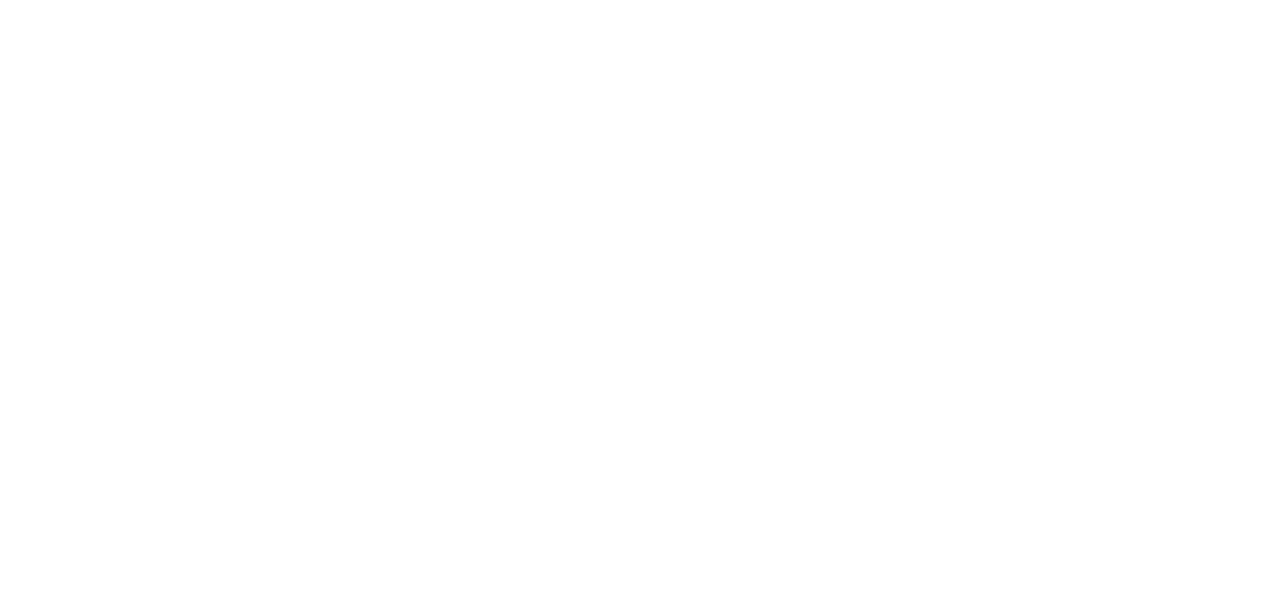 scroll, scrollTop: 0, scrollLeft: 0, axis: both 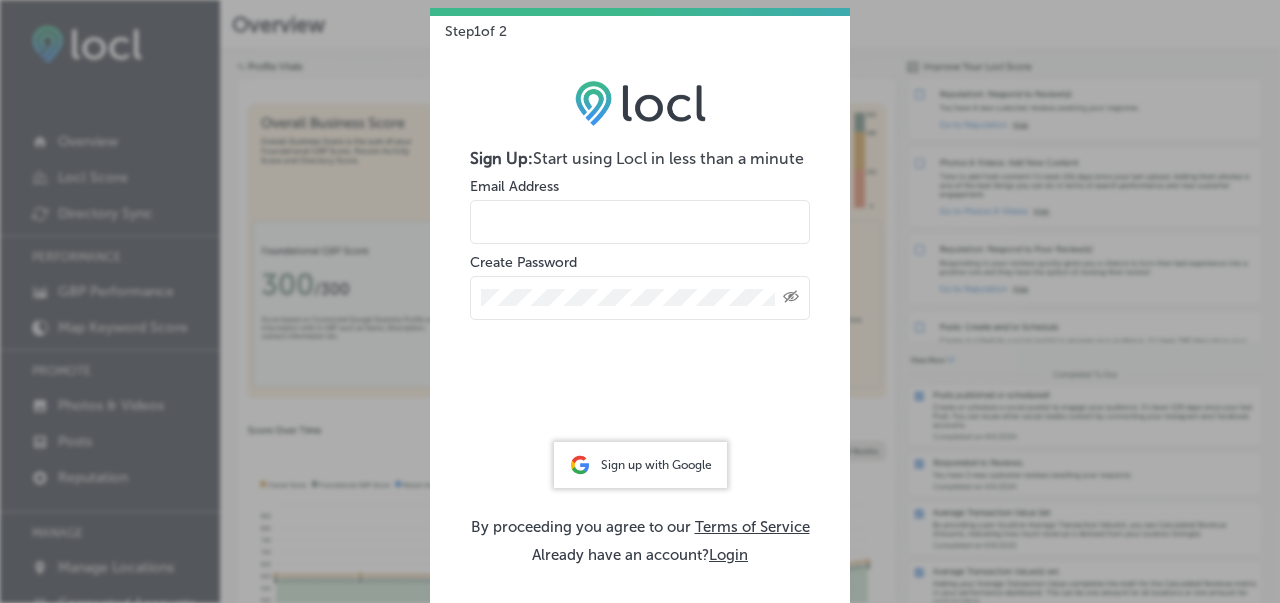 click at bounding box center (640, 222) 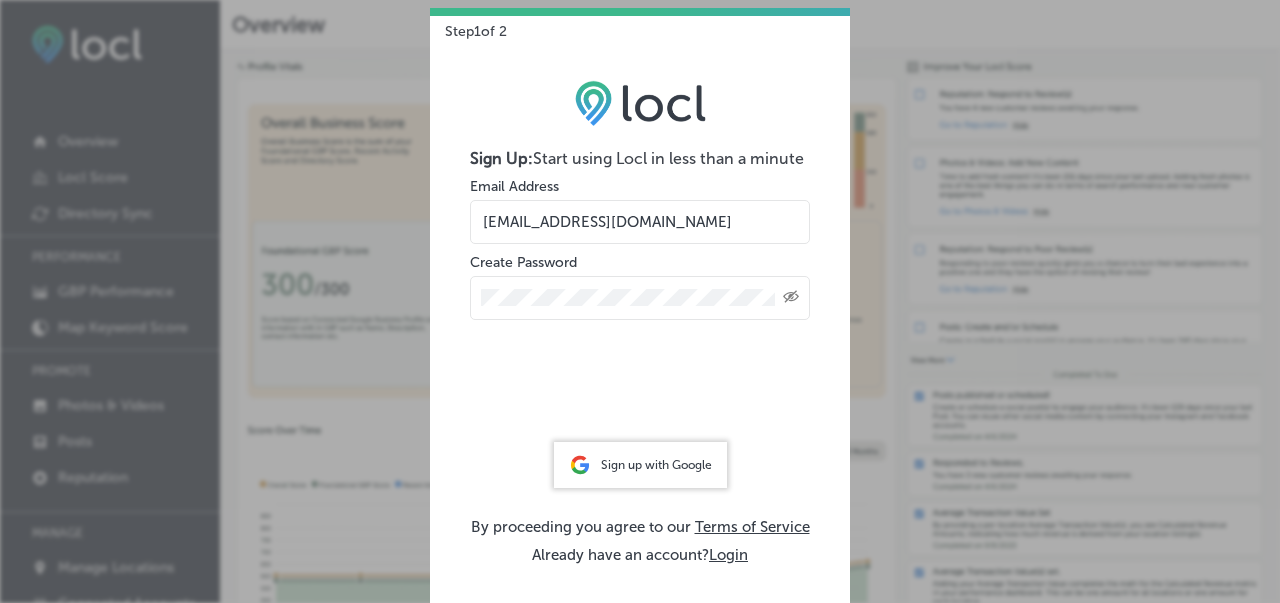 type on "[EMAIL_ADDRESS][DOMAIN_NAME]" 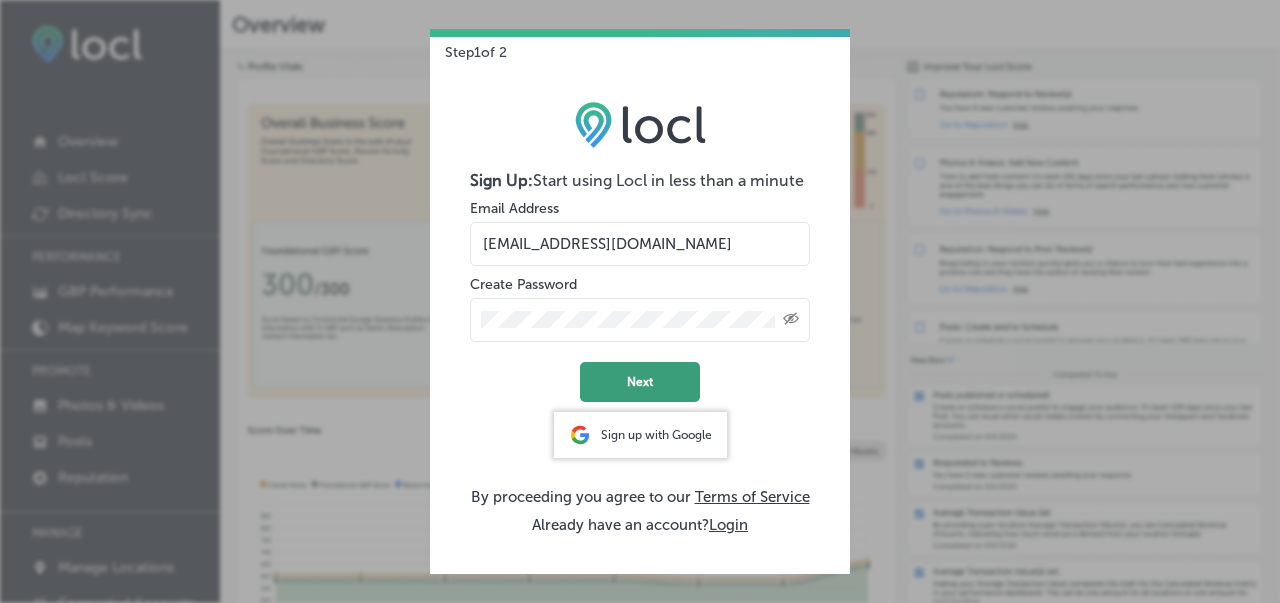 click on "Next" 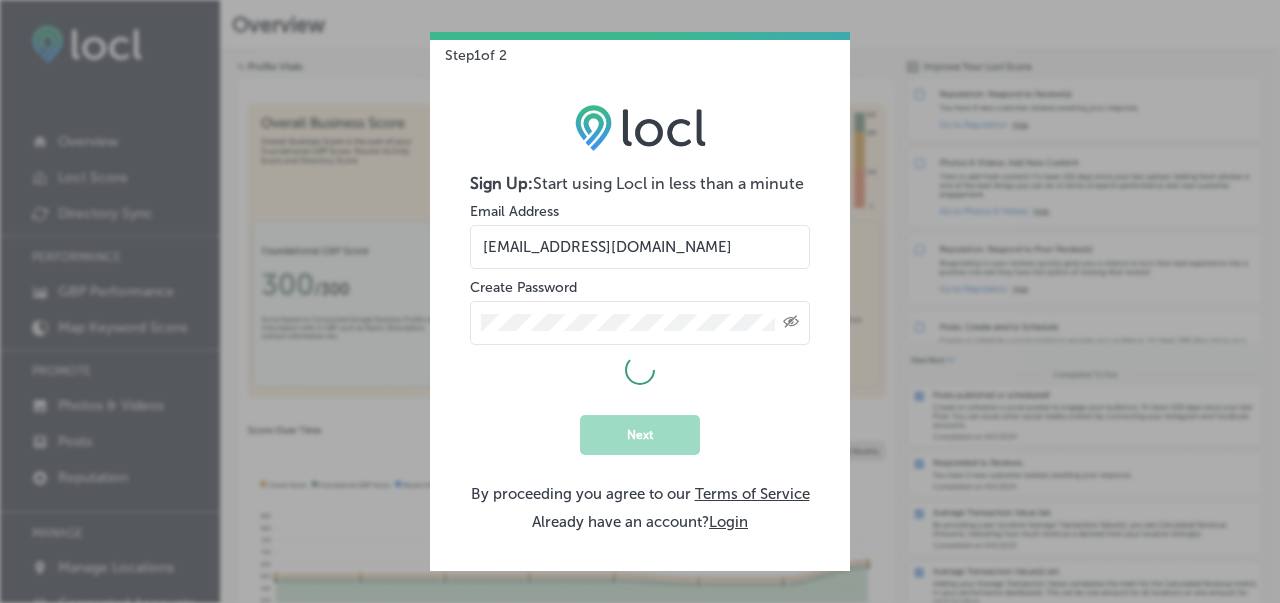 select on "US" 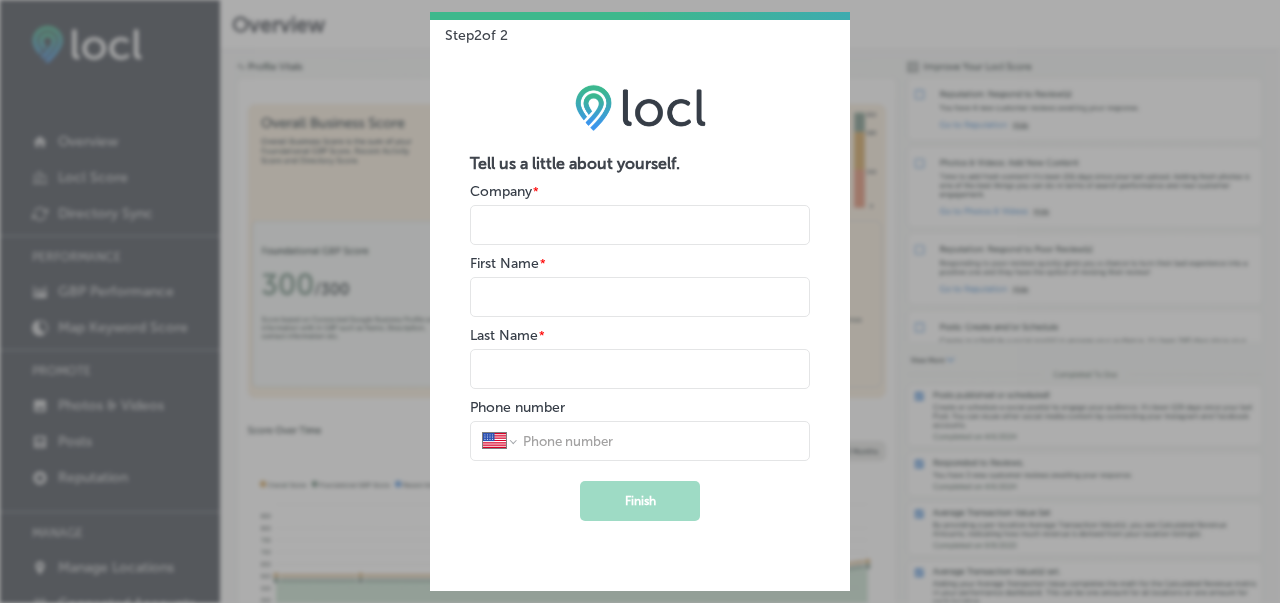 click at bounding box center [640, 225] 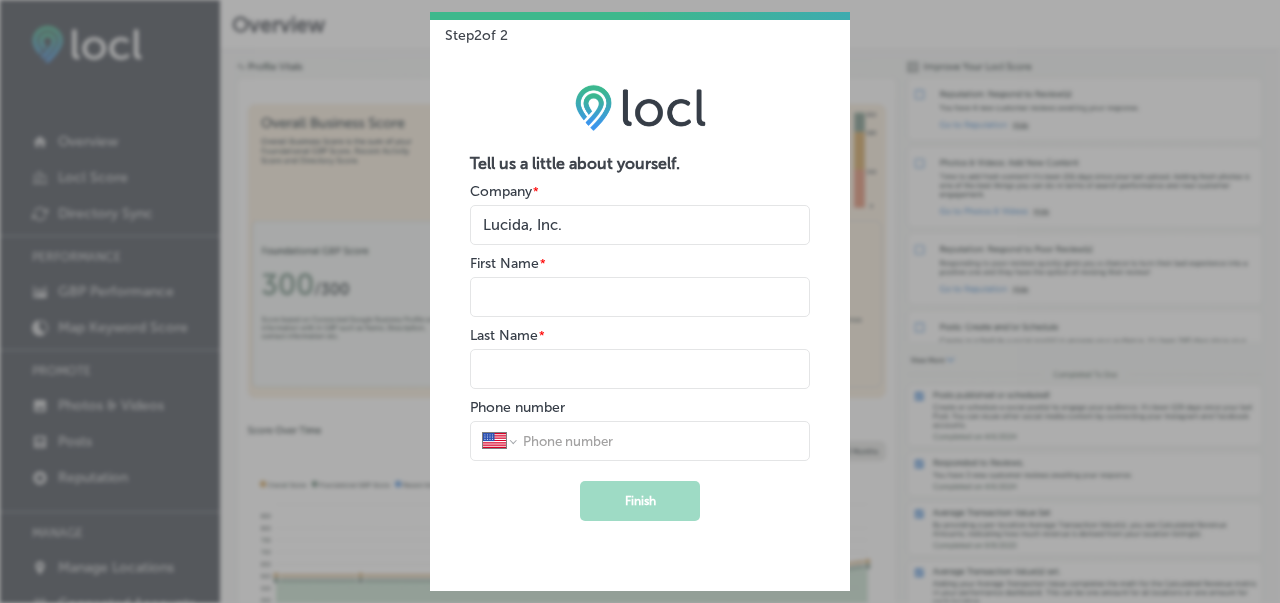 type on "Lucida, Inc." 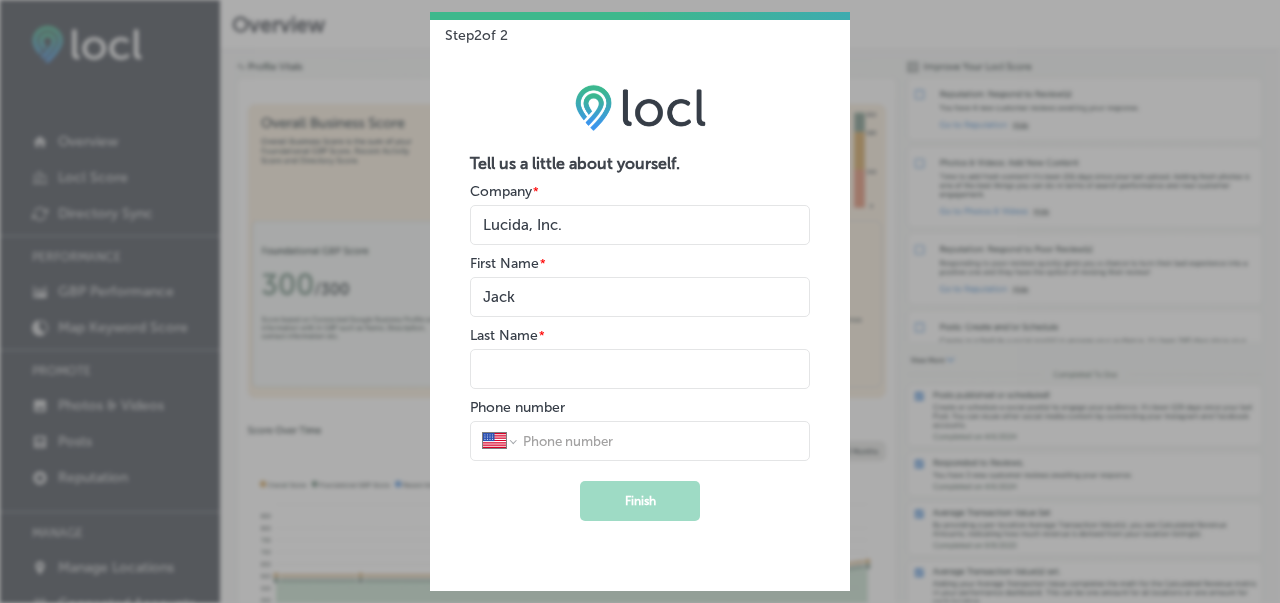 type on "Jack" 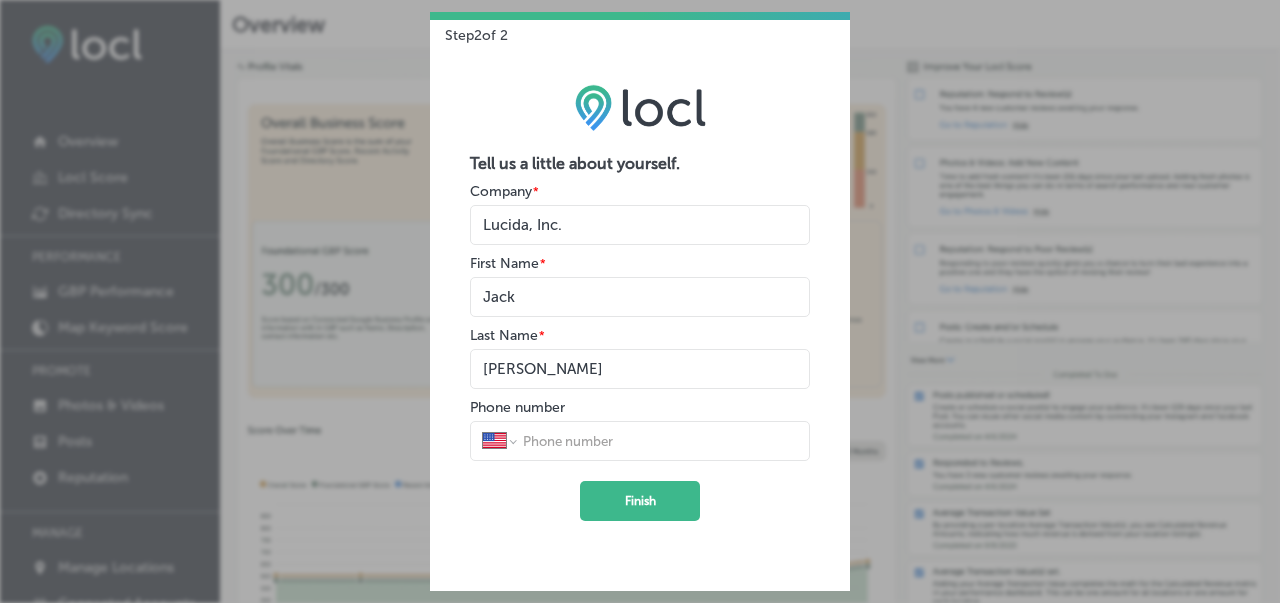 type on "Roosevelt" 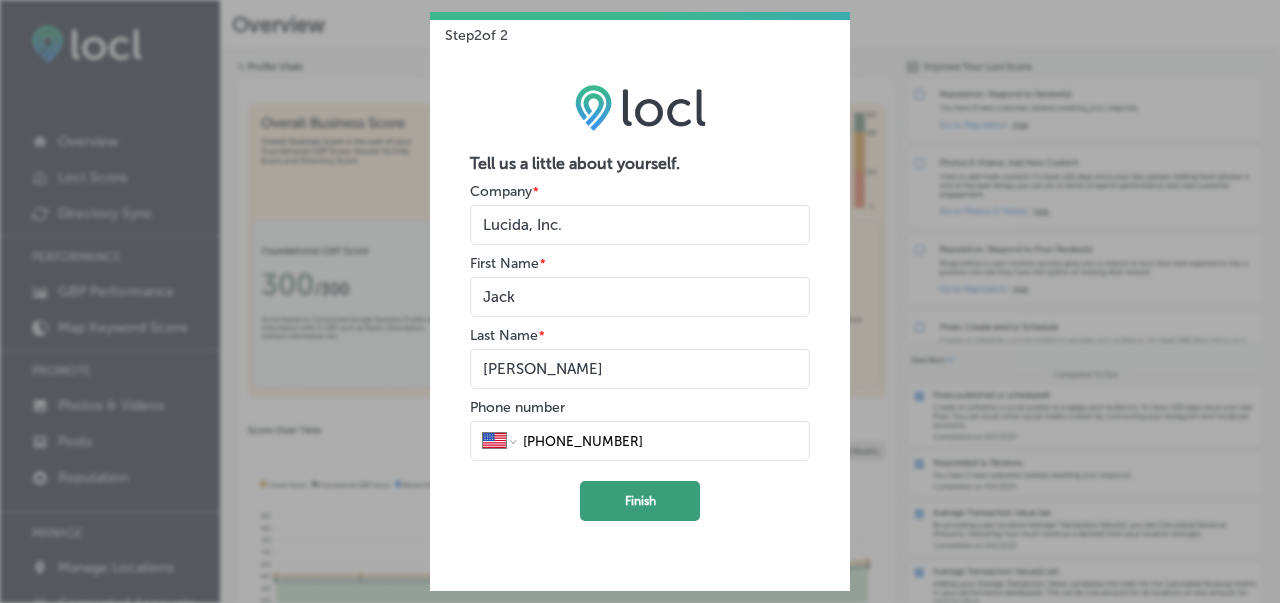 type on "(617) 642-3777" 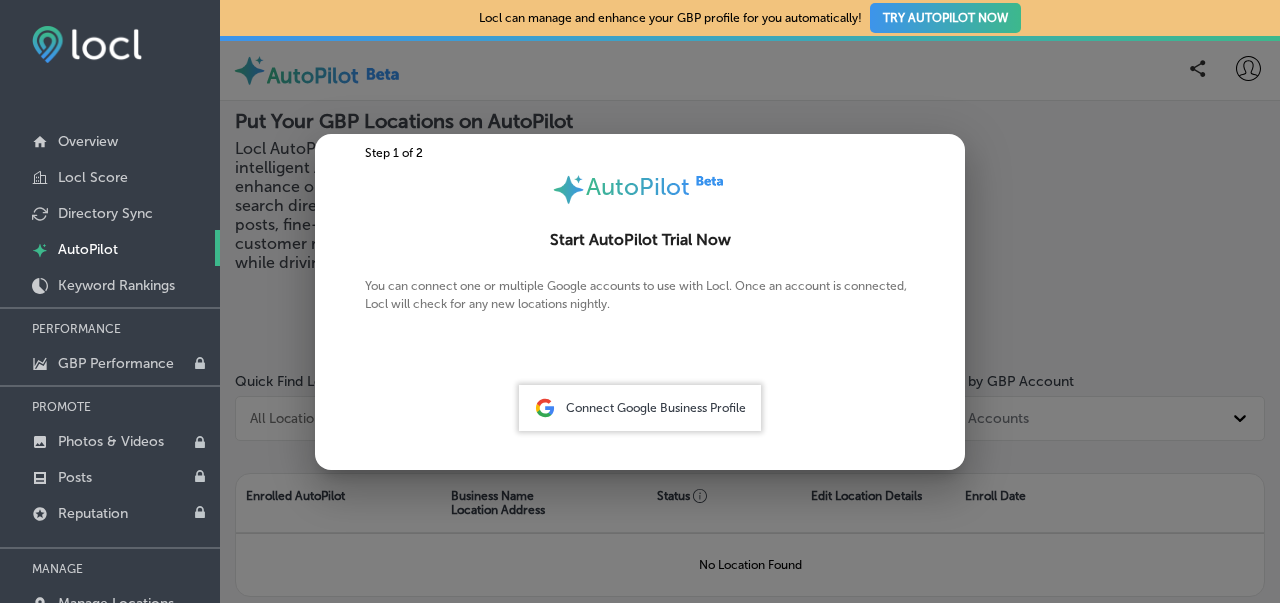 click on "Connect Google Business Profile" at bounding box center (656, 408) 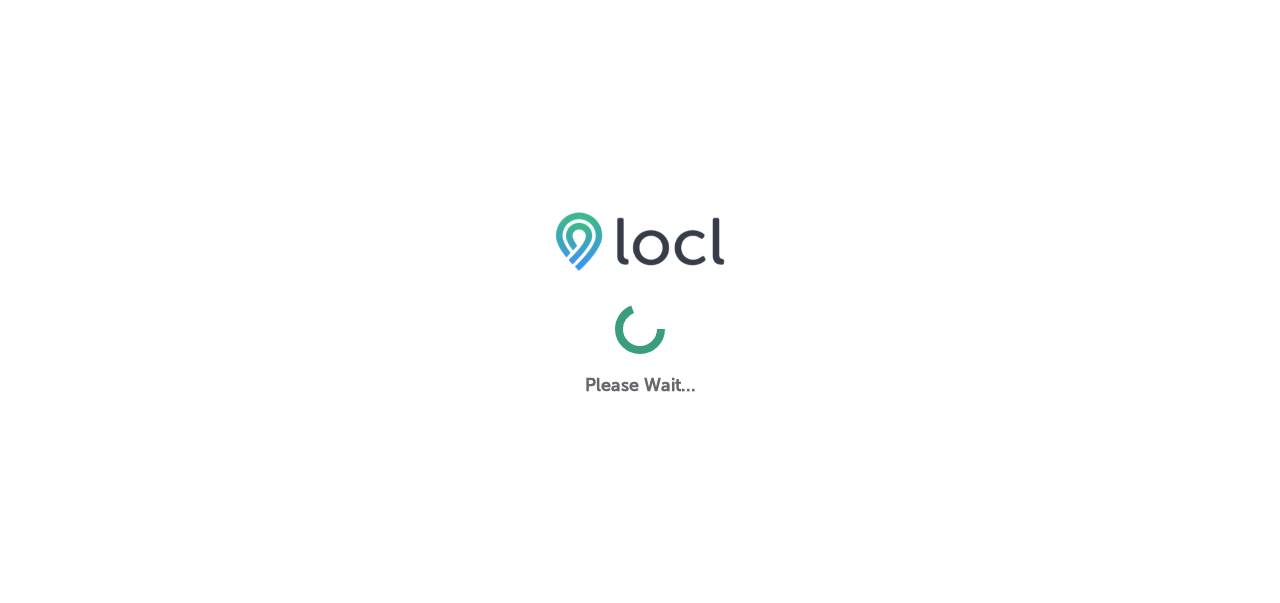 scroll, scrollTop: 0, scrollLeft: 0, axis: both 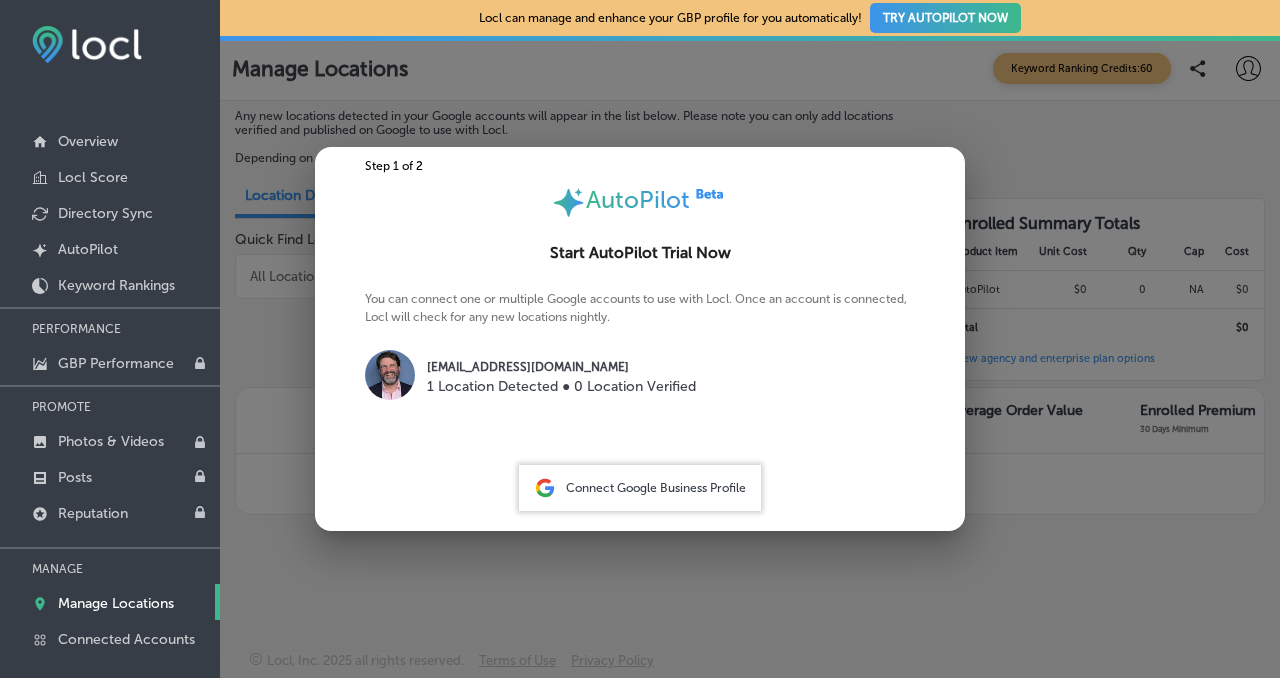 click at bounding box center (640, 339) 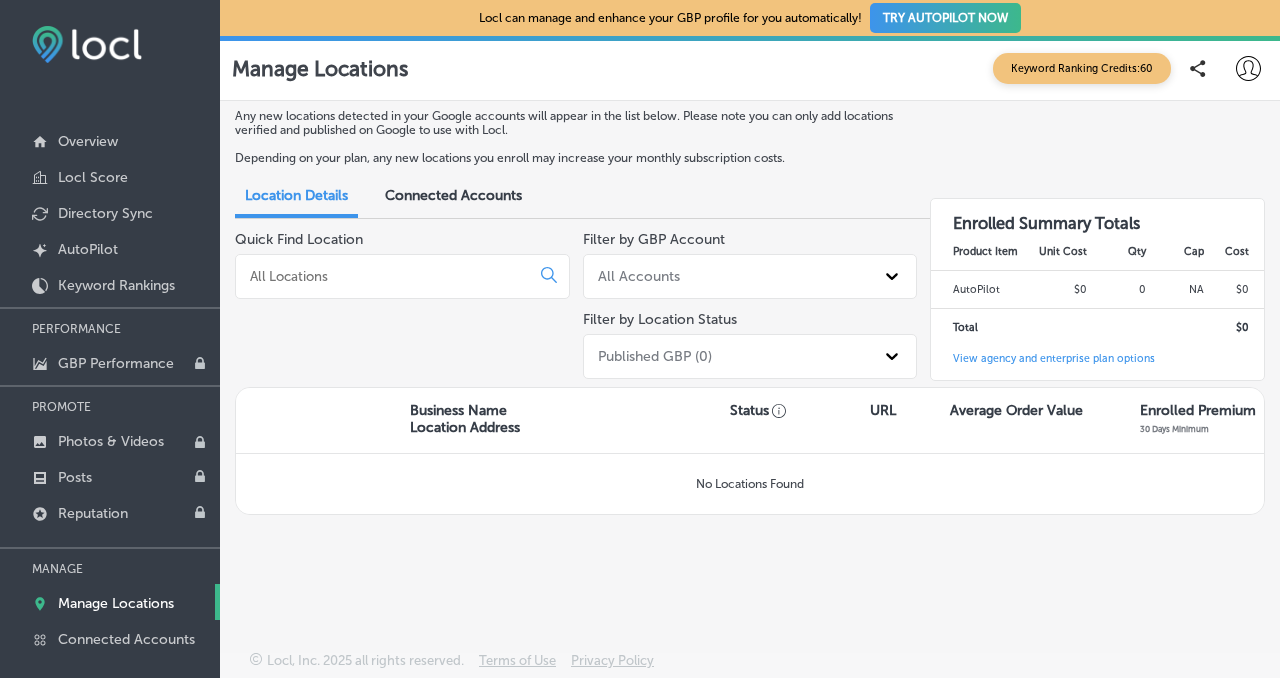 click on "TRY AUTOPILOT NOW" at bounding box center [945, 18] 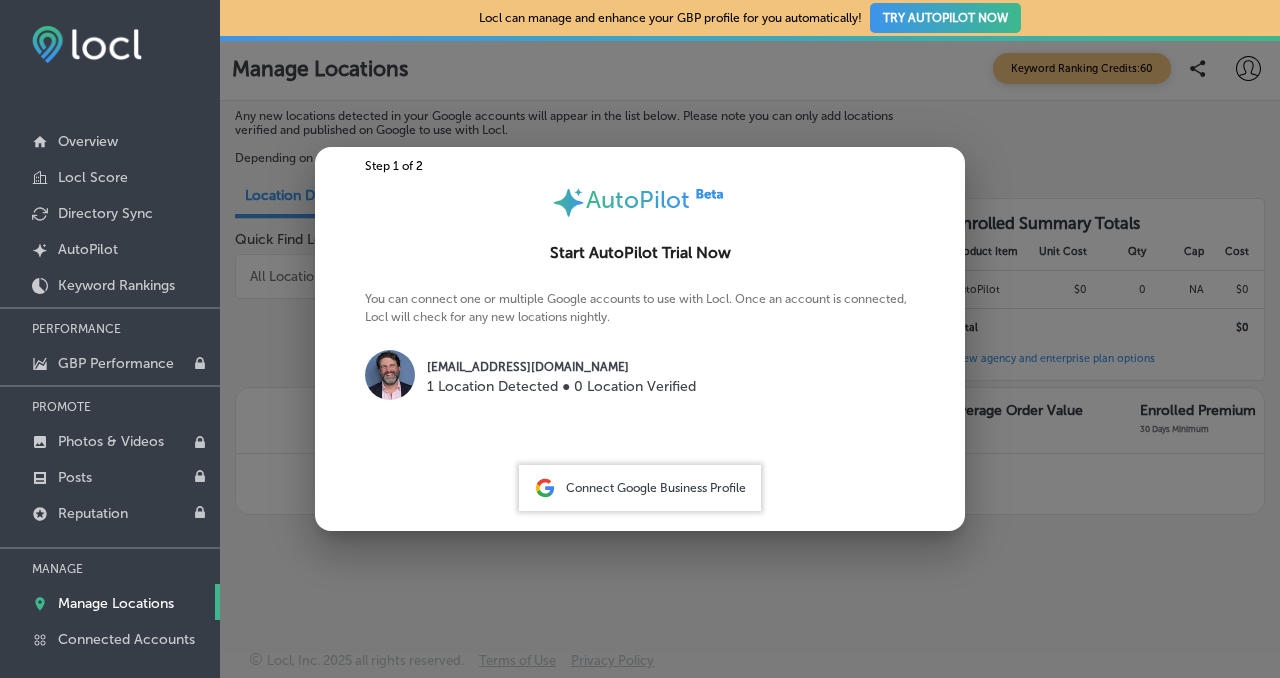 click on "Connect Google Business Profile" at bounding box center [656, 488] 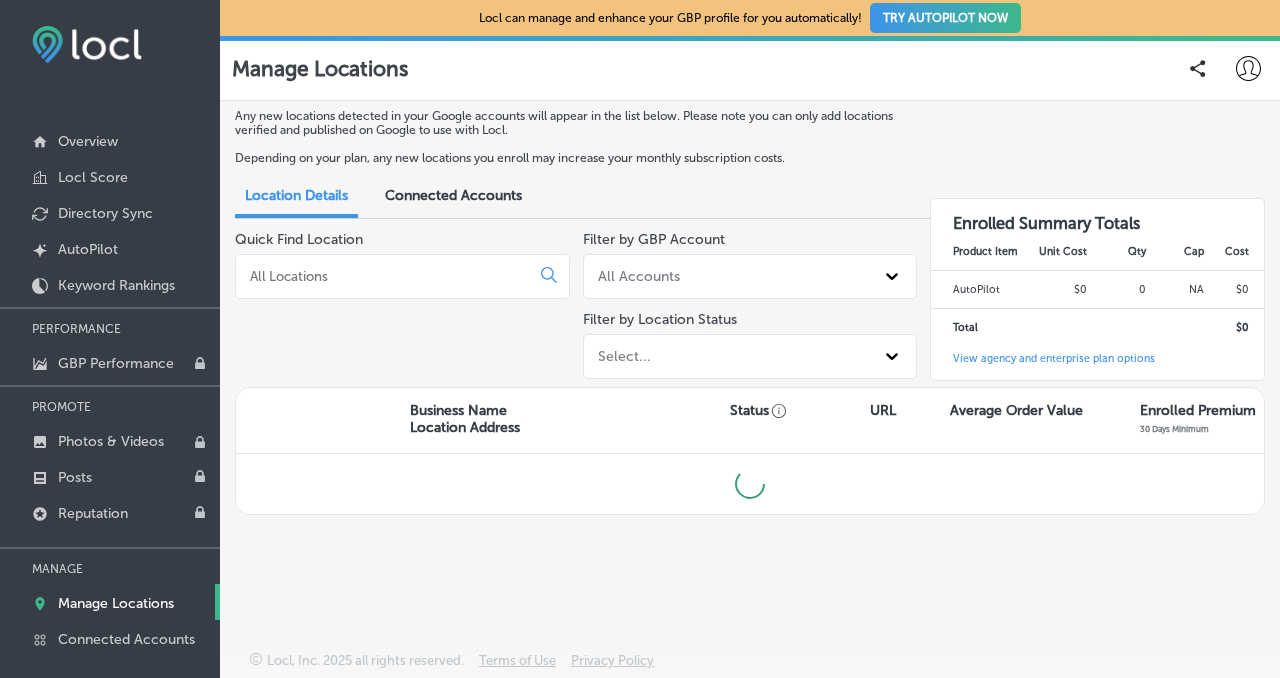 scroll, scrollTop: 0, scrollLeft: 0, axis: both 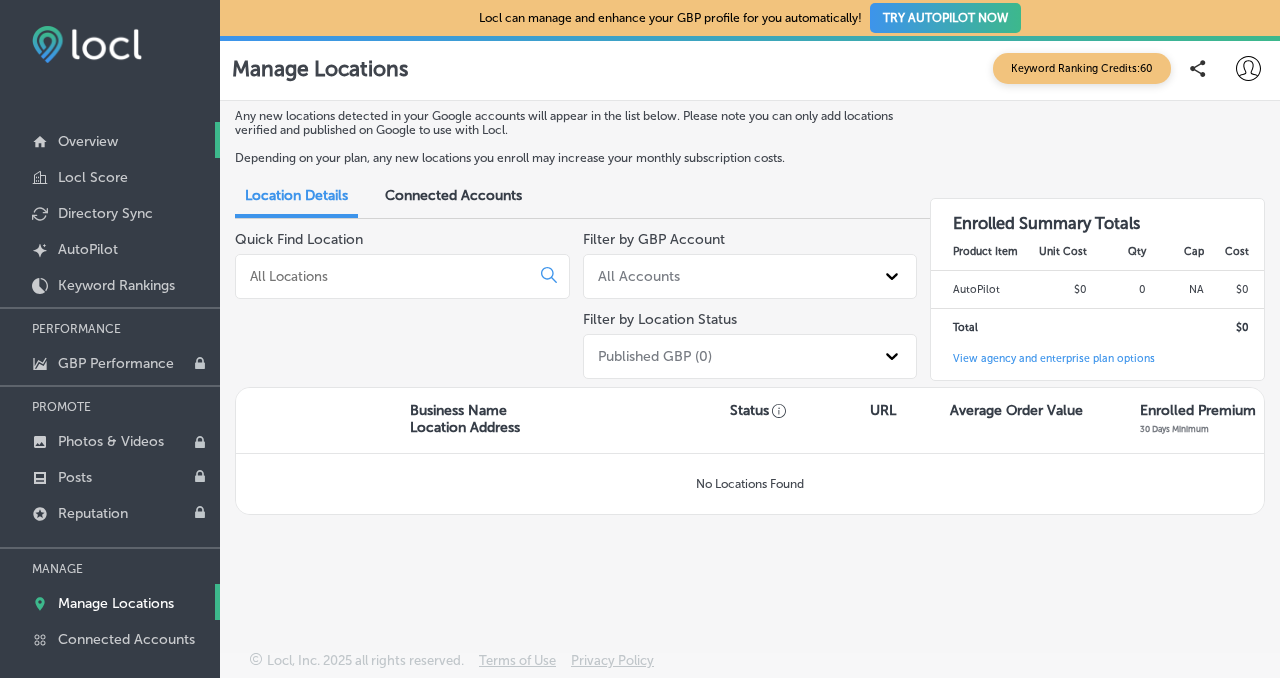 click on "Overview" at bounding box center [88, 141] 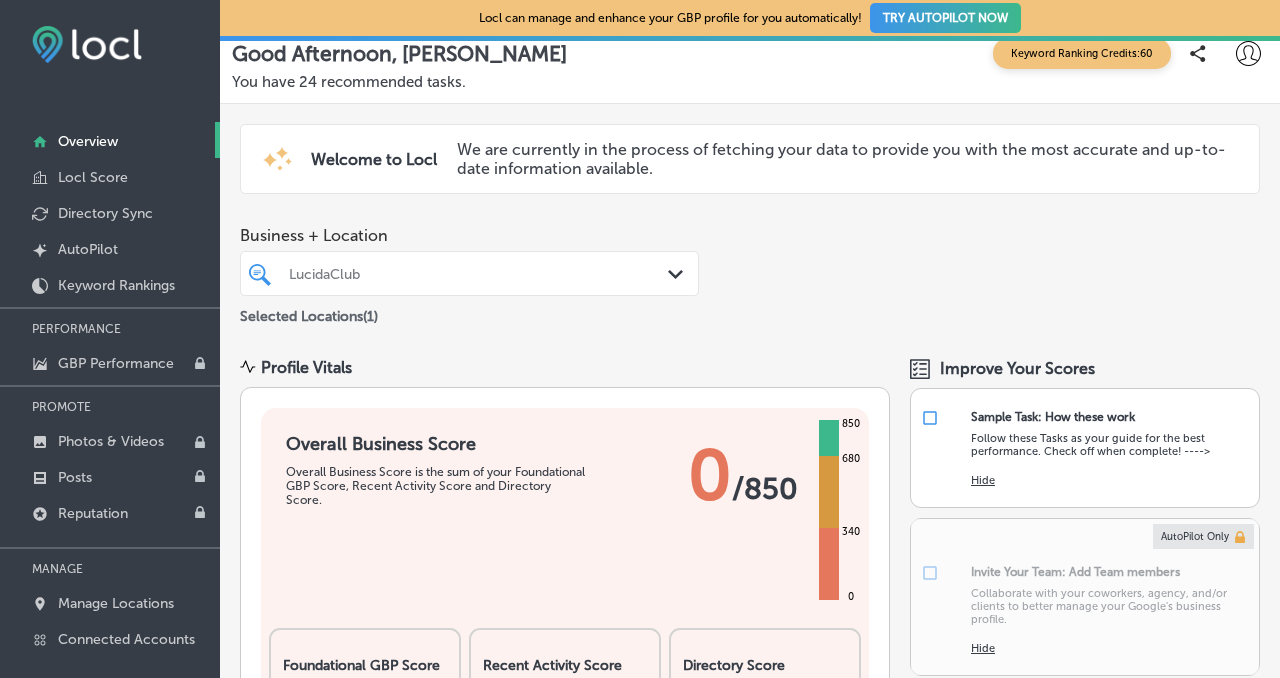 scroll, scrollTop: 16, scrollLeft: 0, axis: vertical 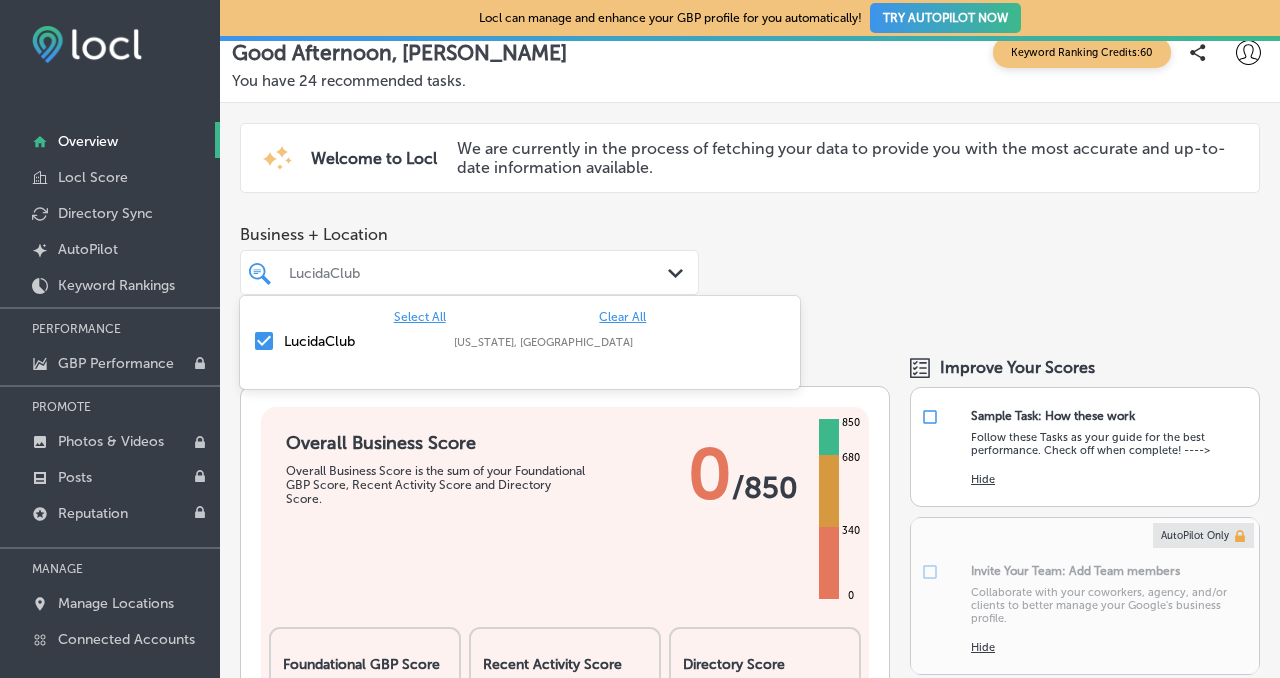 click on "Path
Created with Sketch." 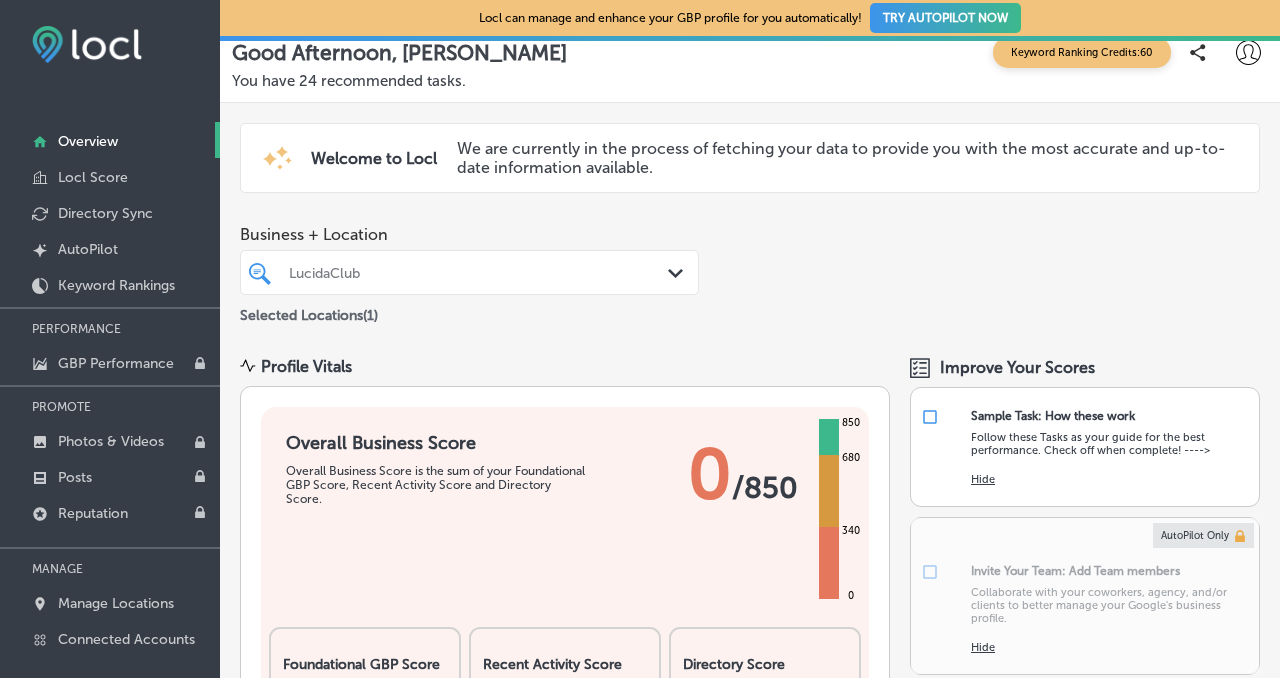 click on "Path
Created with Sketch." 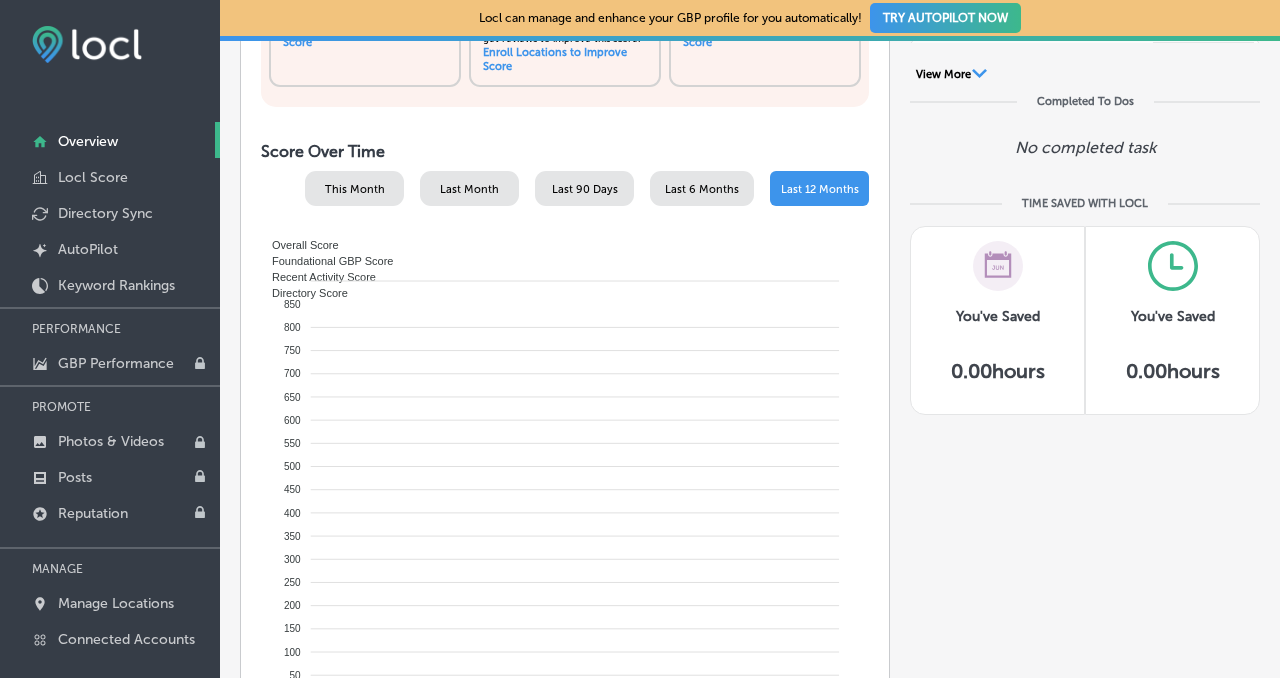 scroll, scrollTop: 878, scrollLeft: 0, axis: vertical 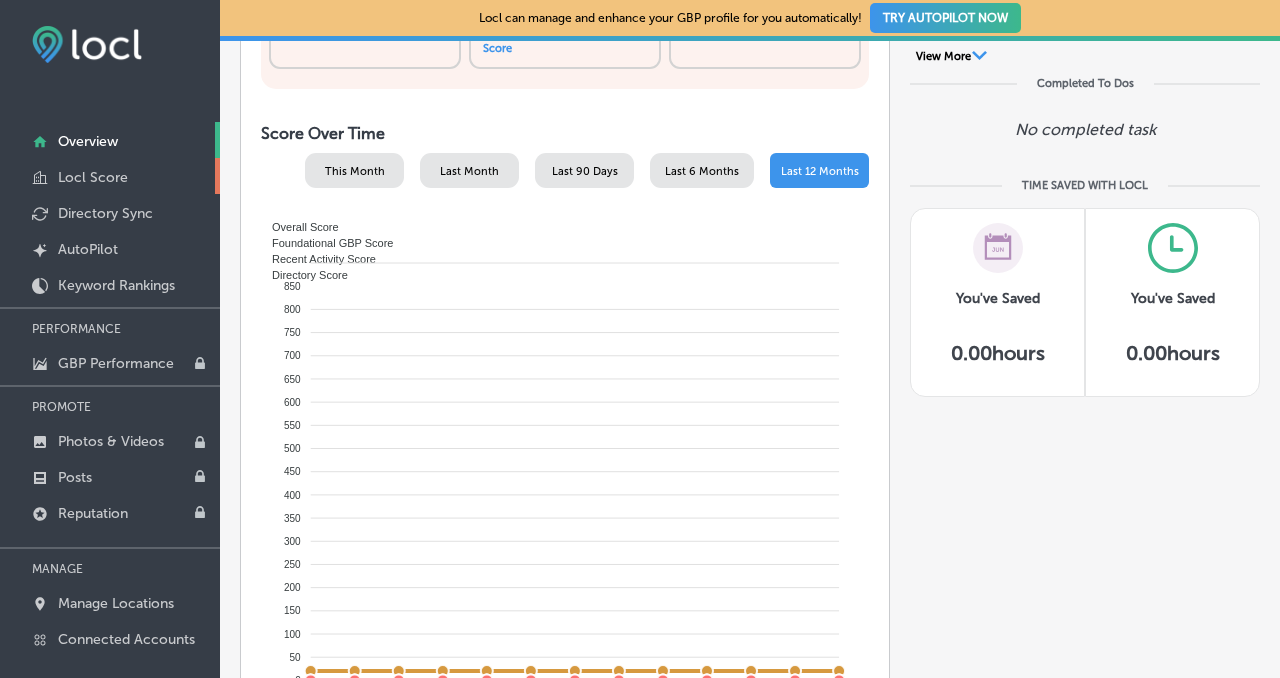 click on "Locl Score" at bounding box center (93, 177) 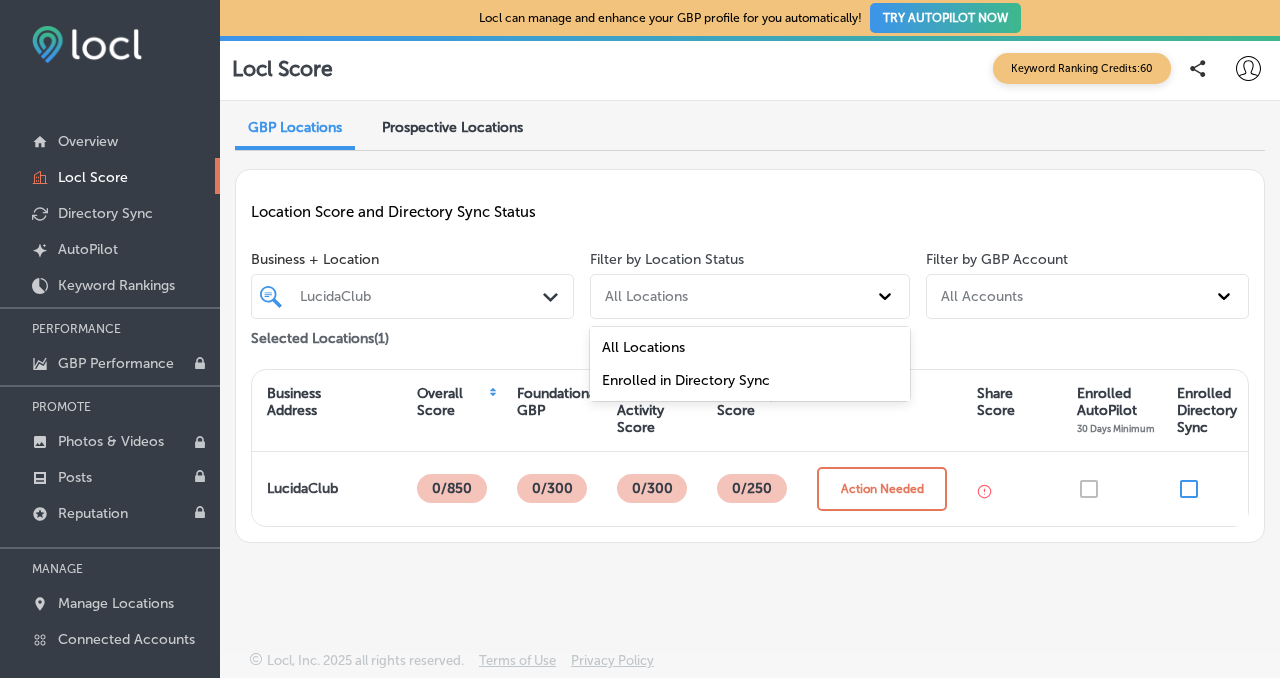 click on "All Locations" at bounding box center [732, 296] 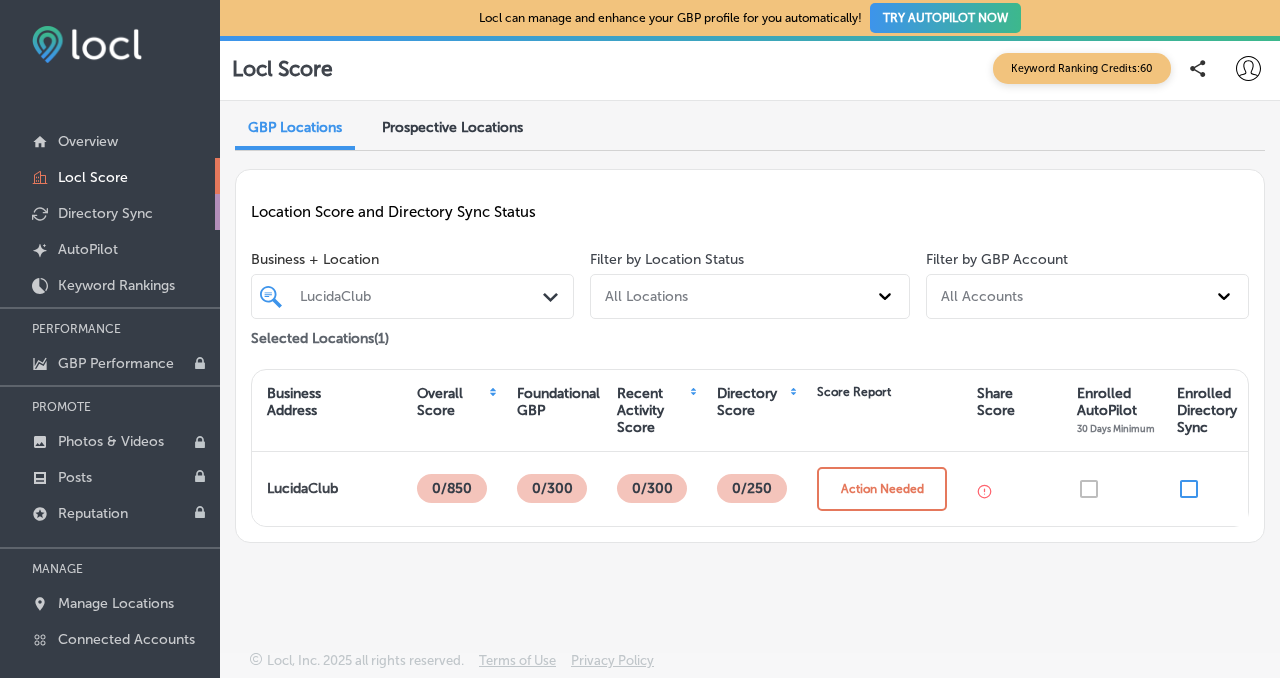 click on "Directory Sync" at bounding box center [105, 213] 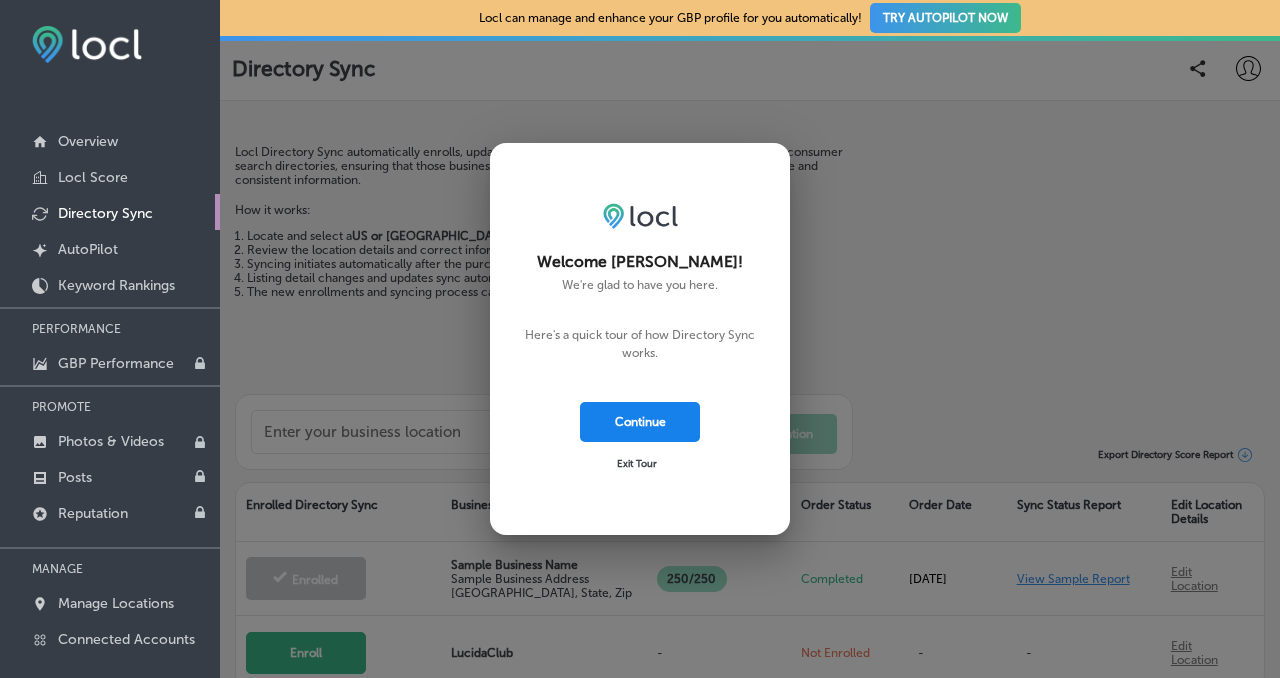 click on "Continue" at bounding box center [640, 422] 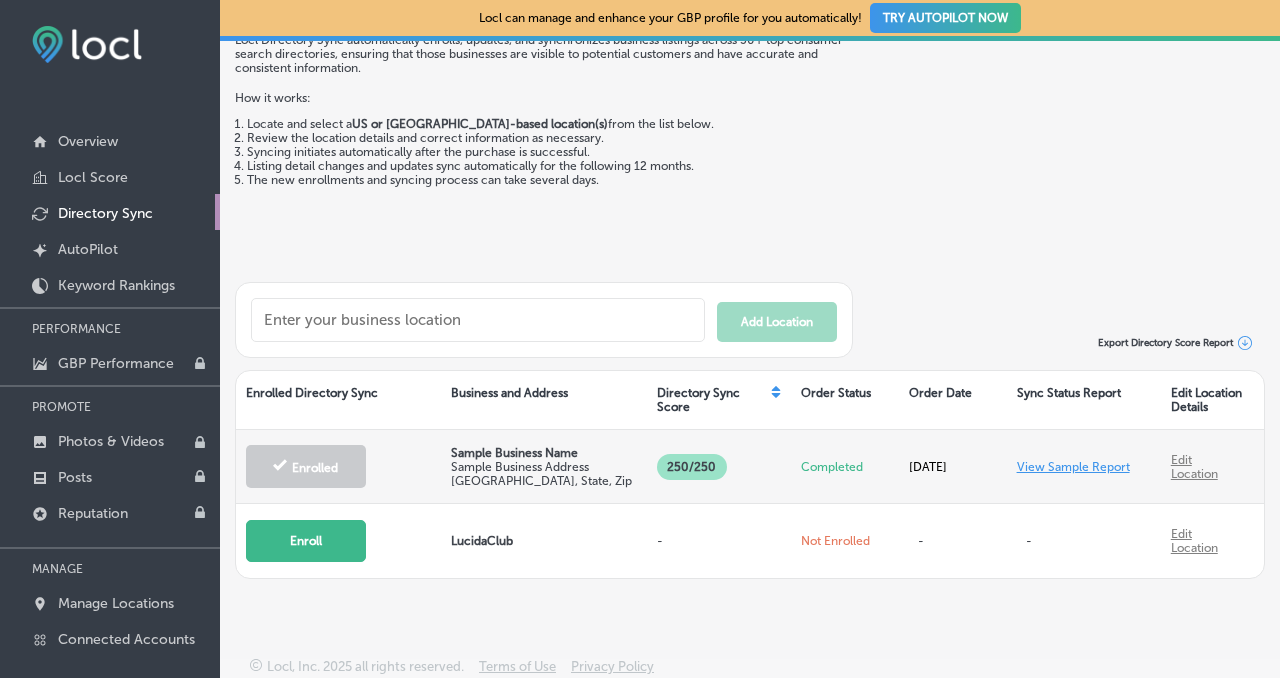 scroll, scrollTop: 120, scrollLeft: 0, axis: vertical 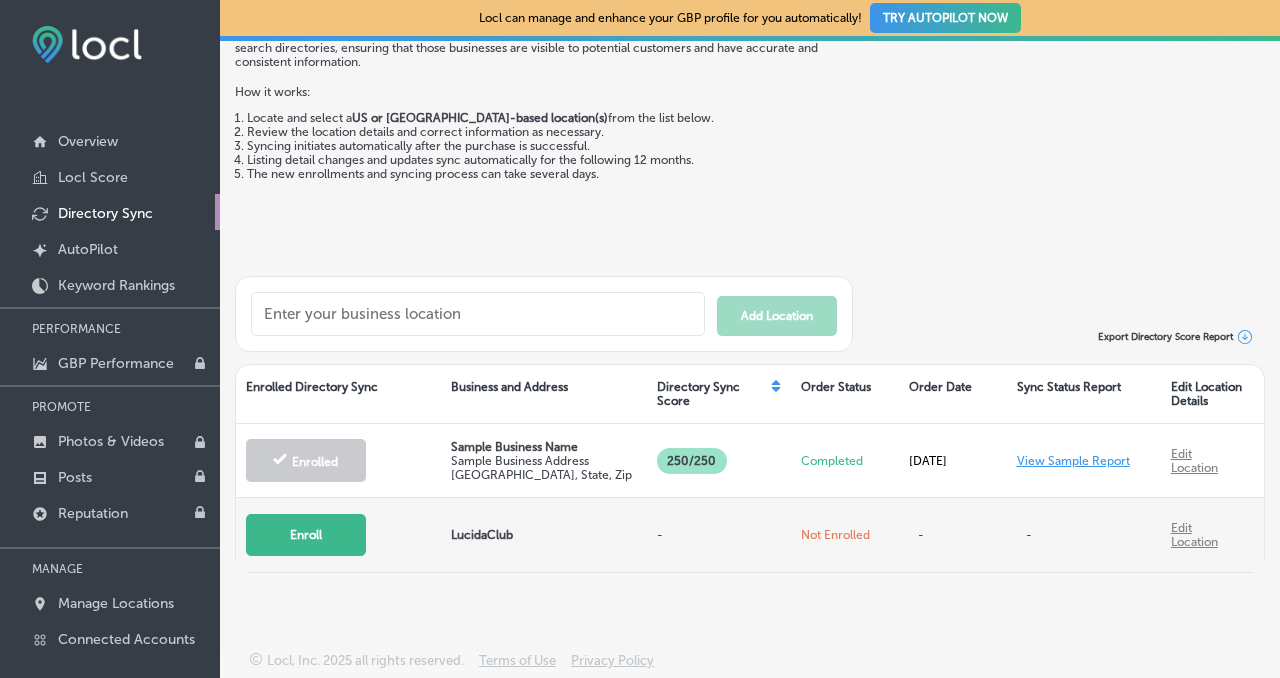 click on "Enroll" at bounding box center (306, 535) 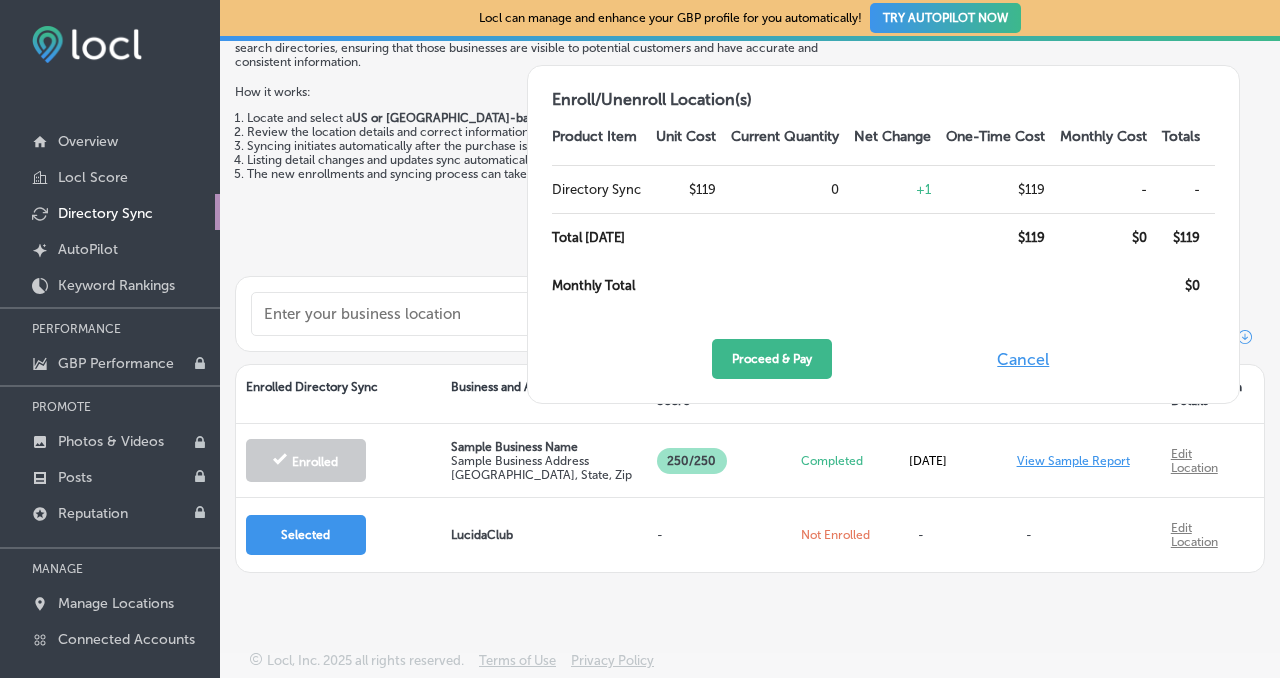 click on "Cancel" at bounding box center [1023, 359] 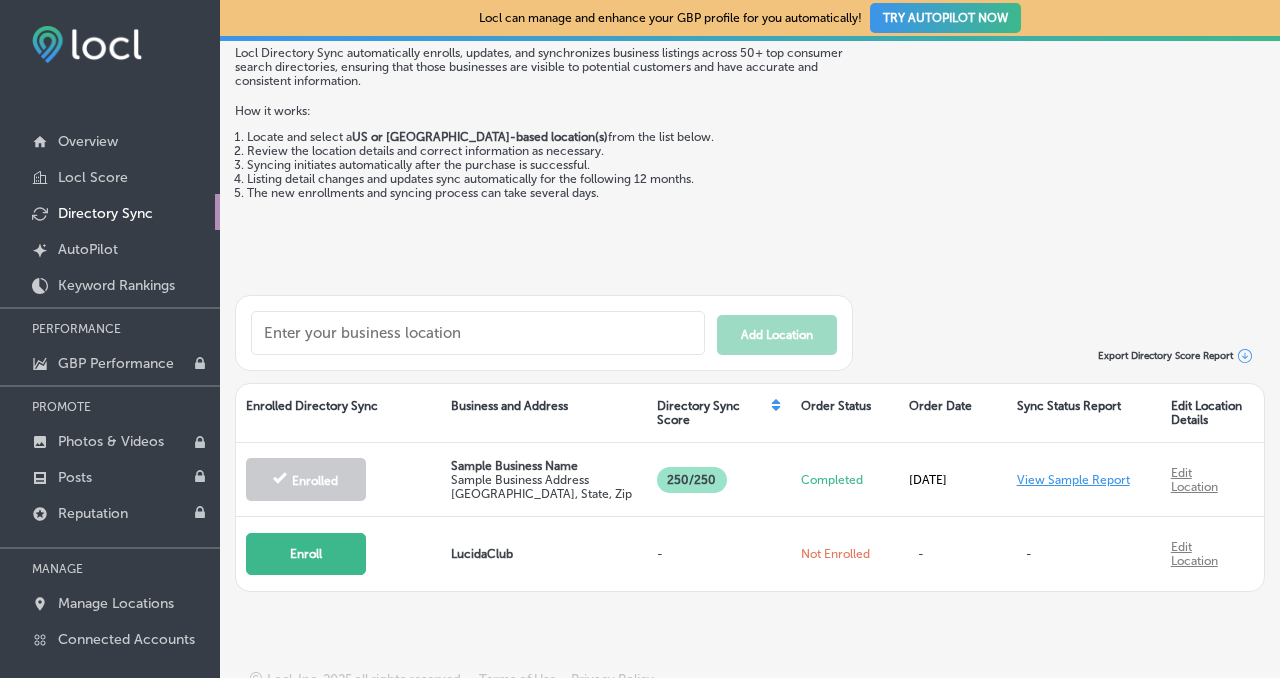 scroll, scrollTop: 96, scrollLeft: 0, axis: vertical 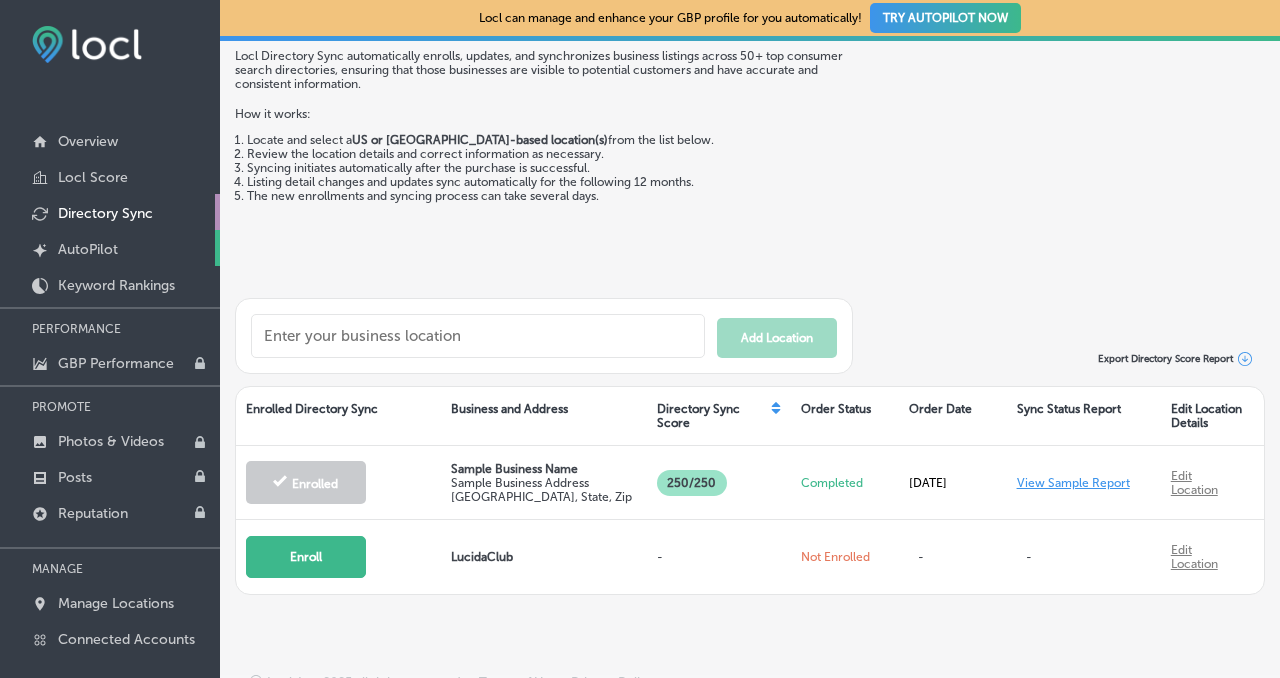 click on "AutoPilot" at bounding box center (88, 249) 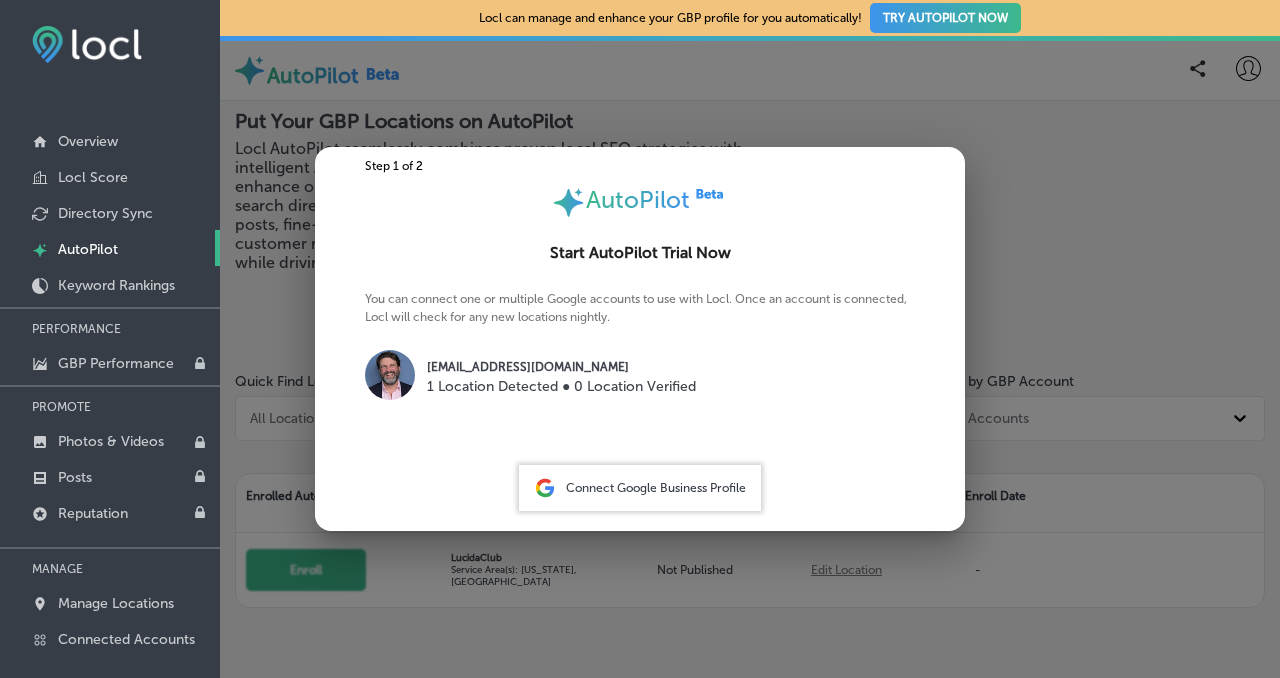 click at bounding box center [640, 339] 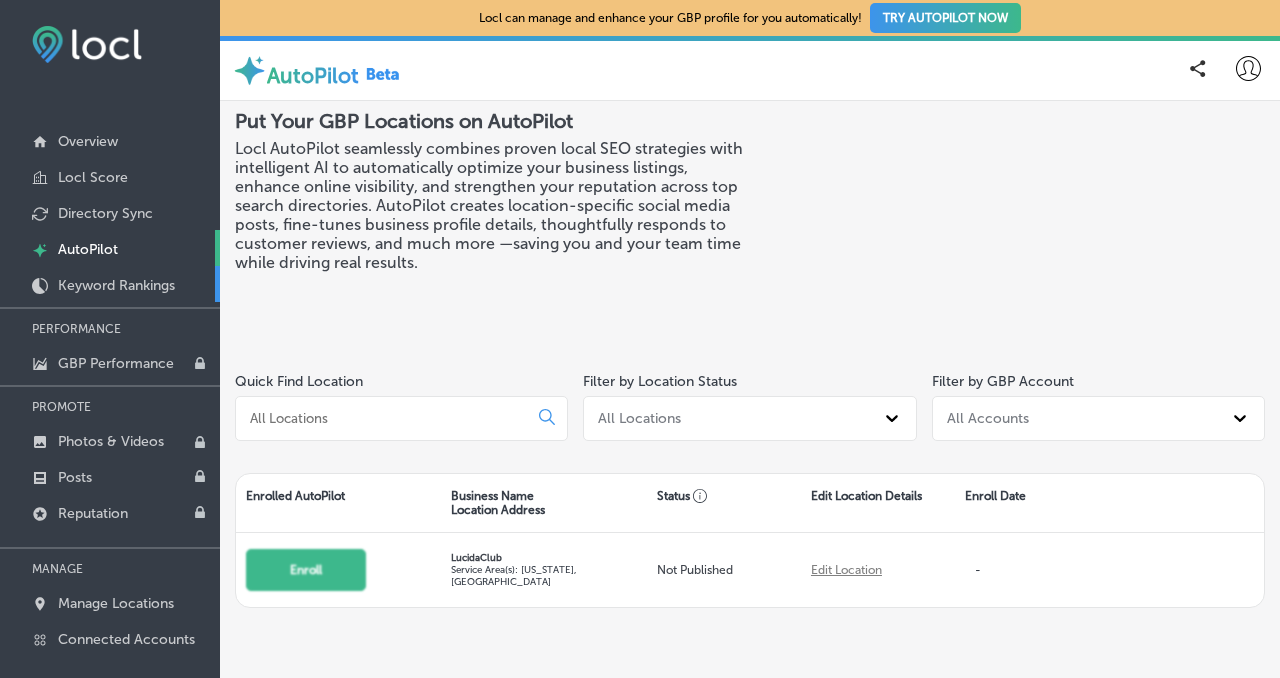 click on "Keyword Rankings" at bounding box center (116, 285) 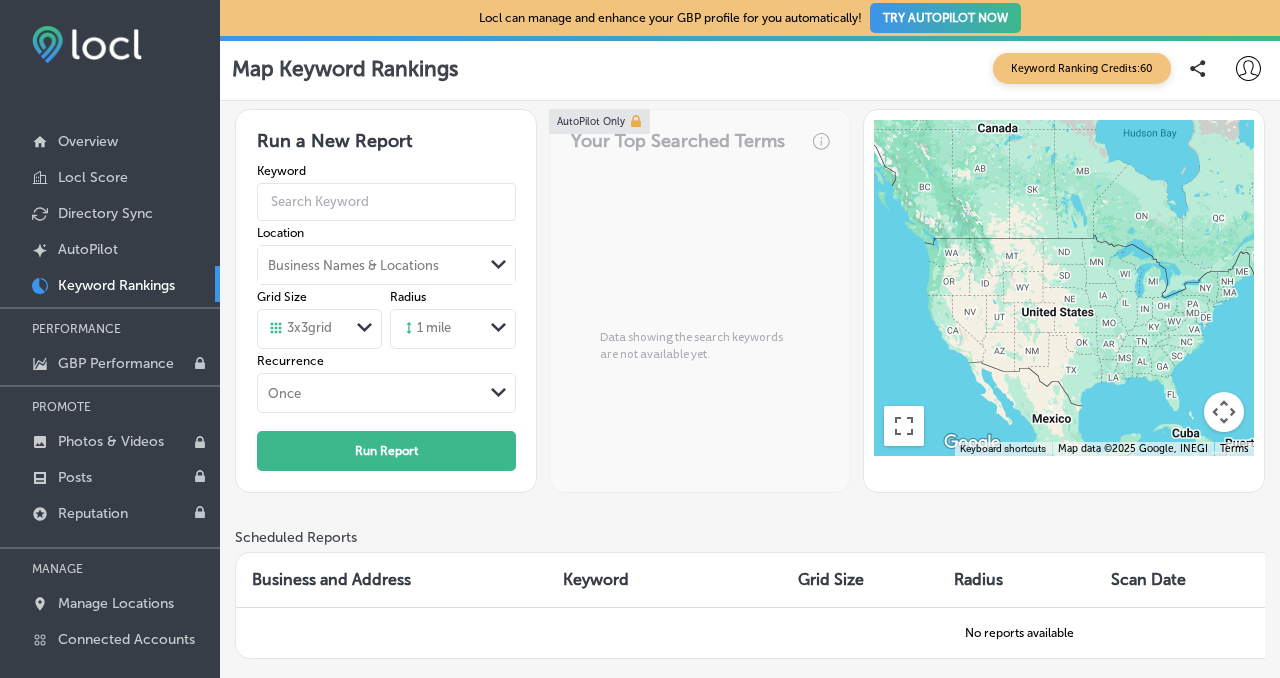 click at bounding box center (87, 44) 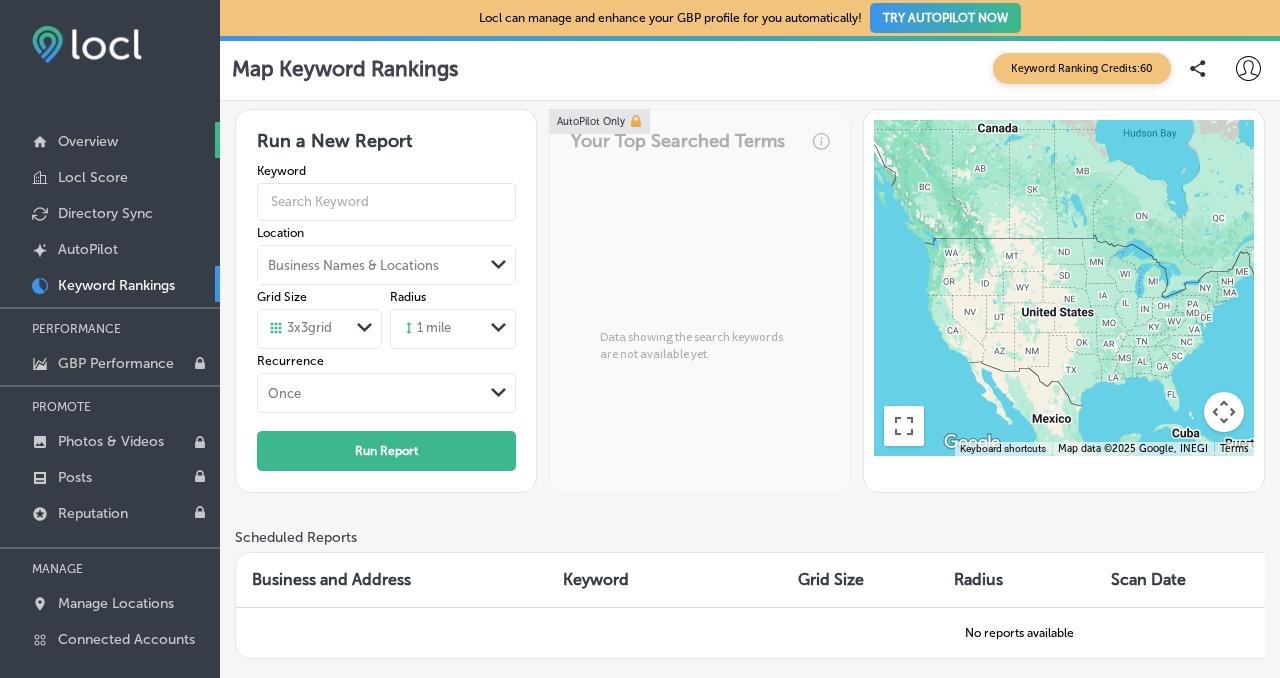 click on "Overview" at bounding box center (88, 141) 